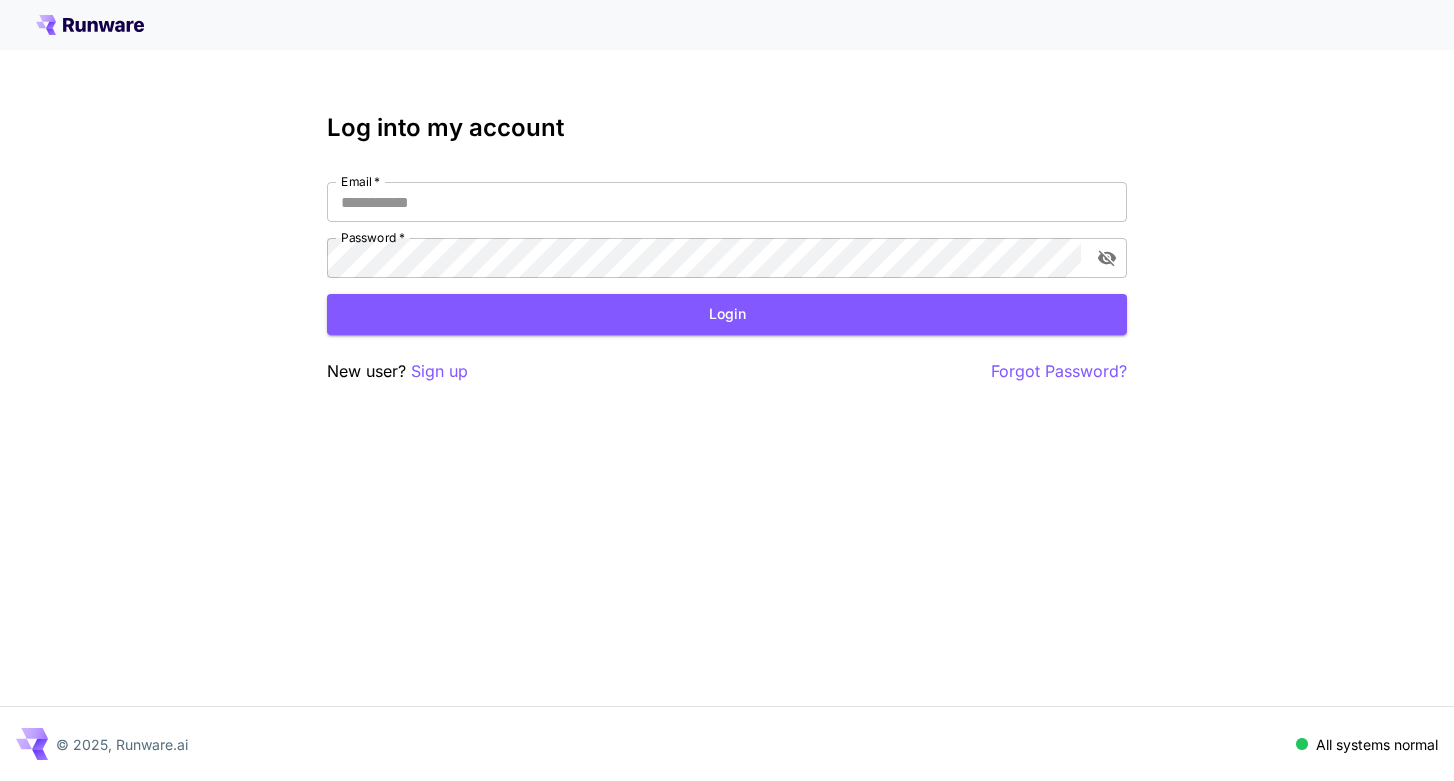 scroll, scrollTop: 0, scrollLeft: 0, axis: both 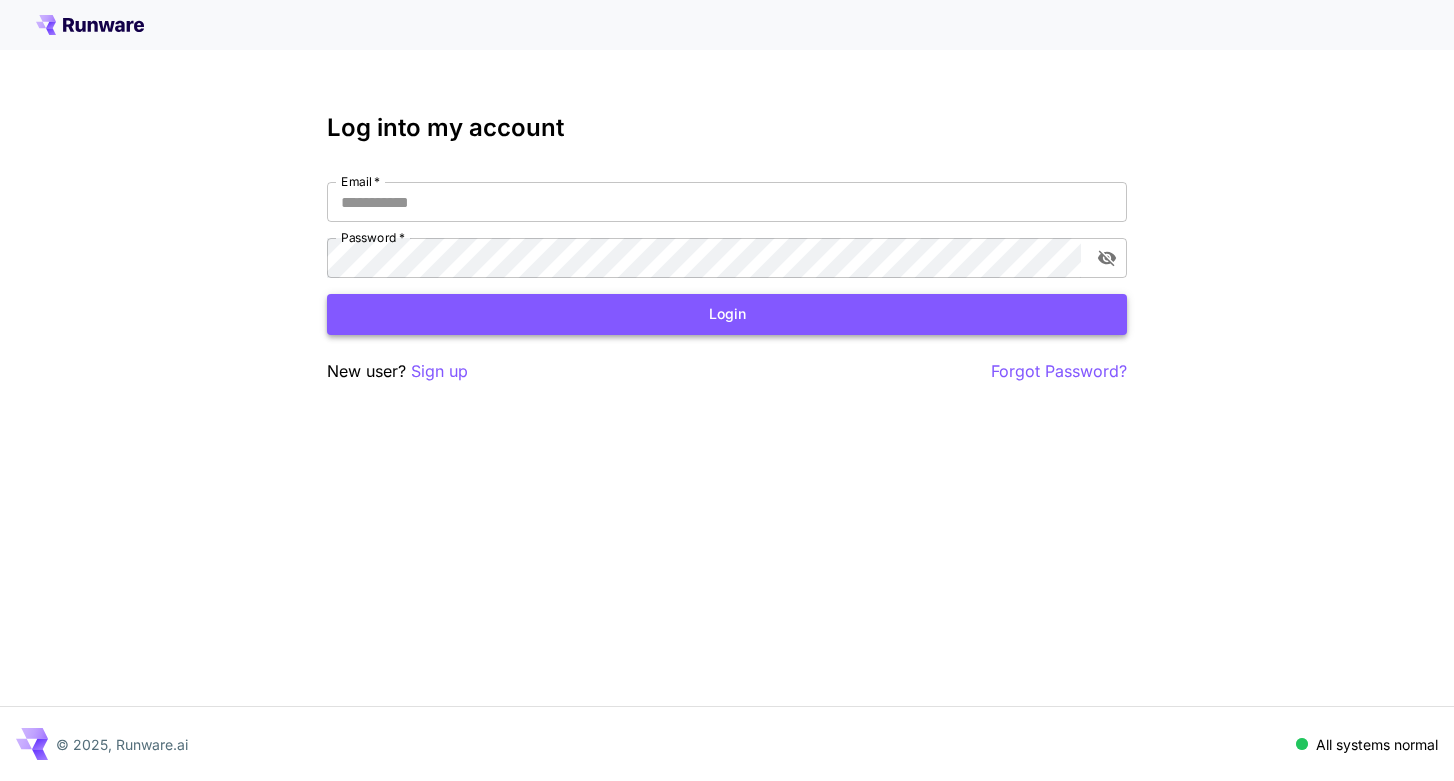 type on "**********" 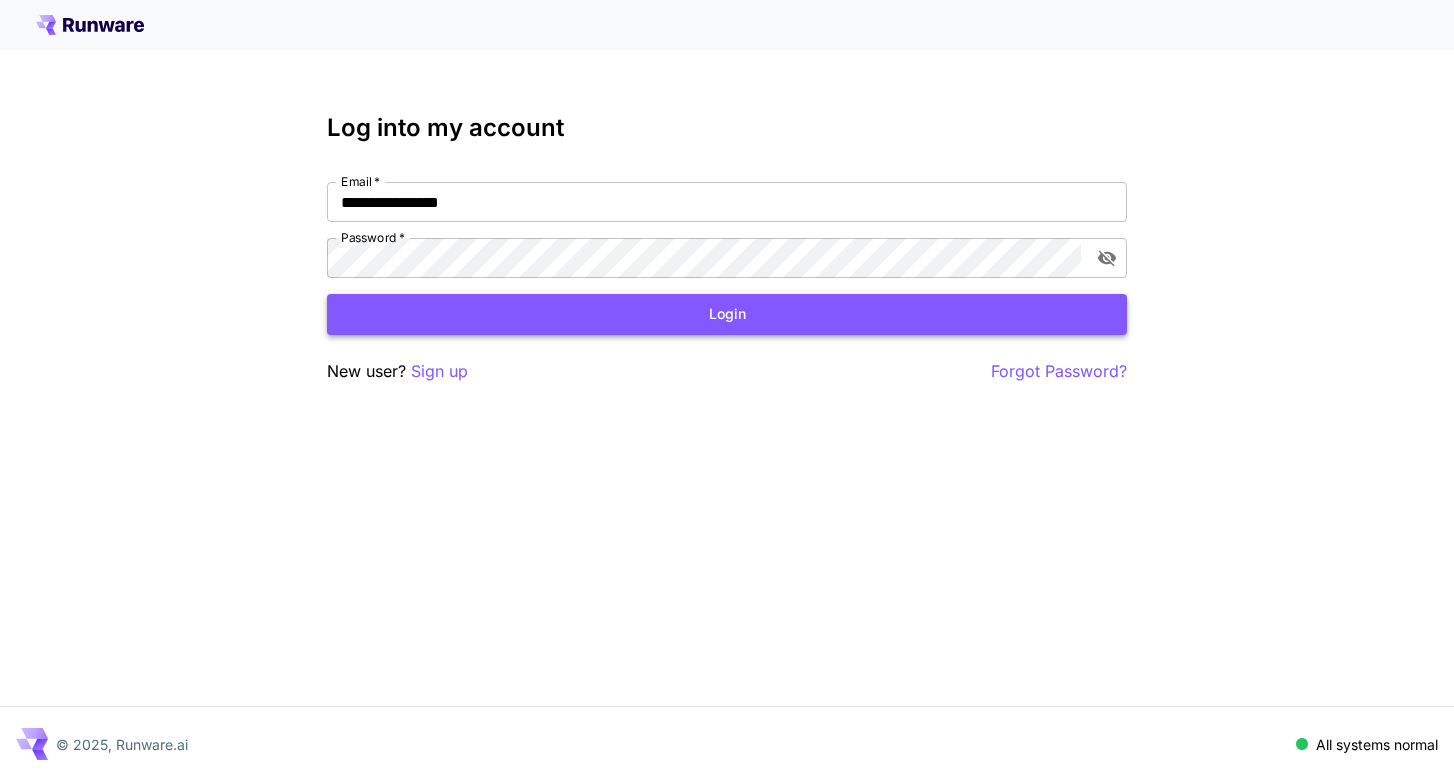 click on "Login" at bounding box center (727, 314) 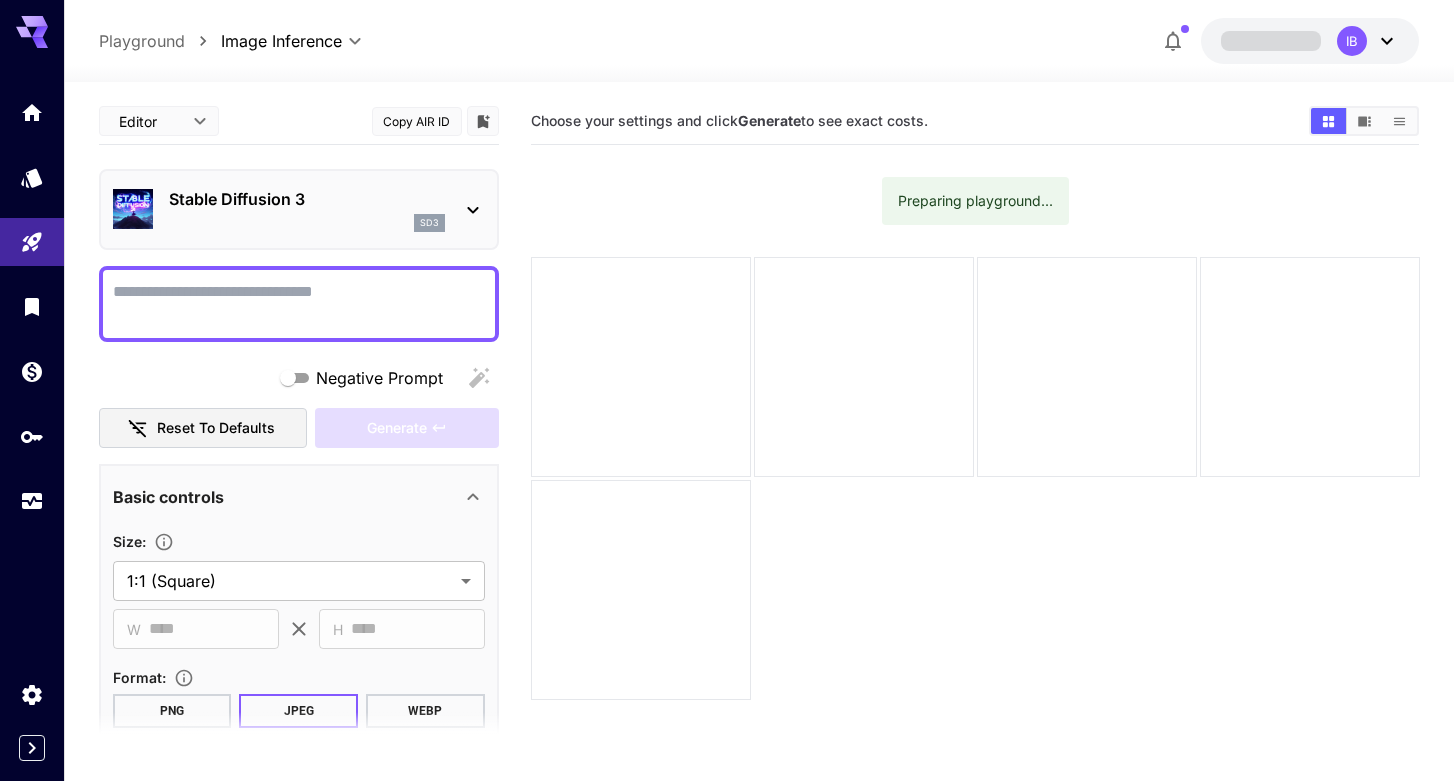 scroll, scrollTop: 0, scrollLeft: 0, axis: both 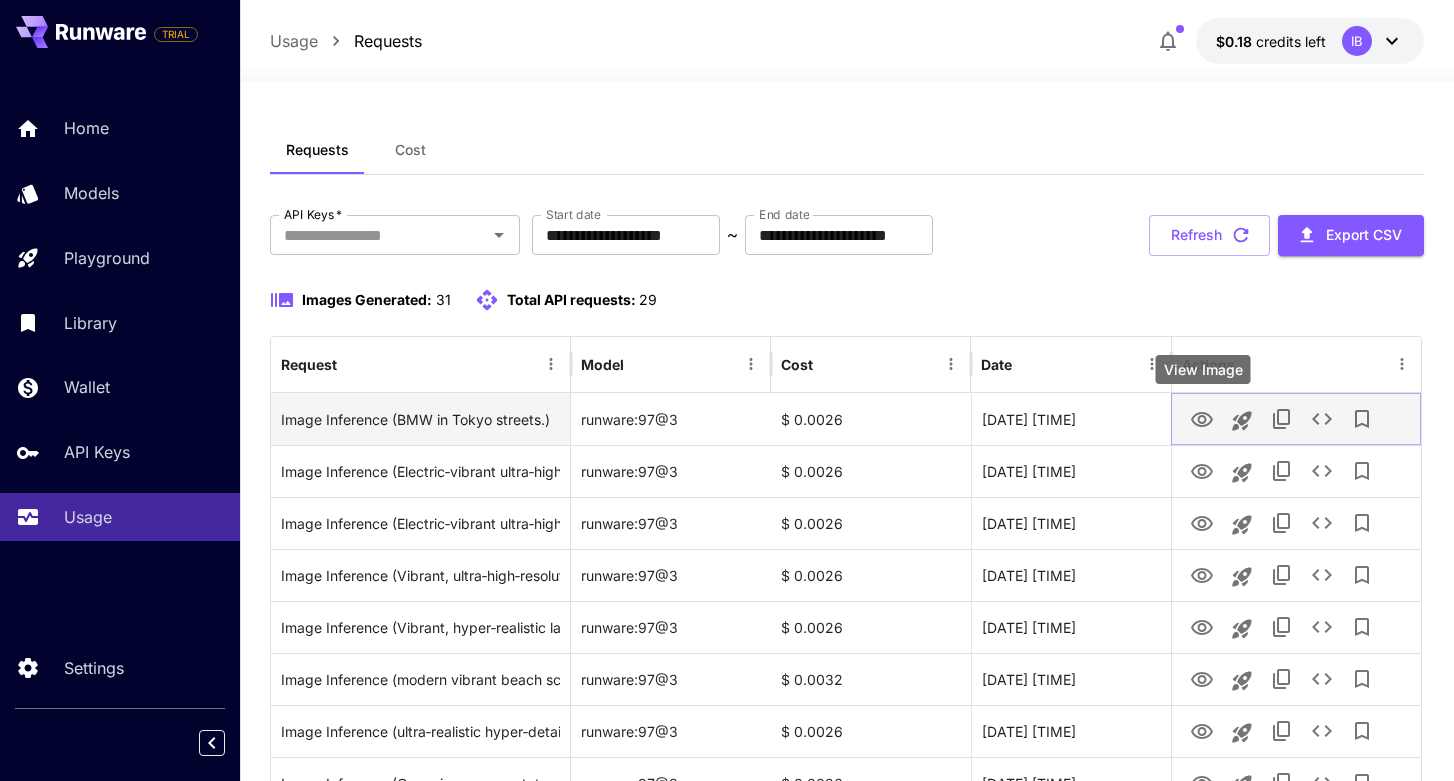 click 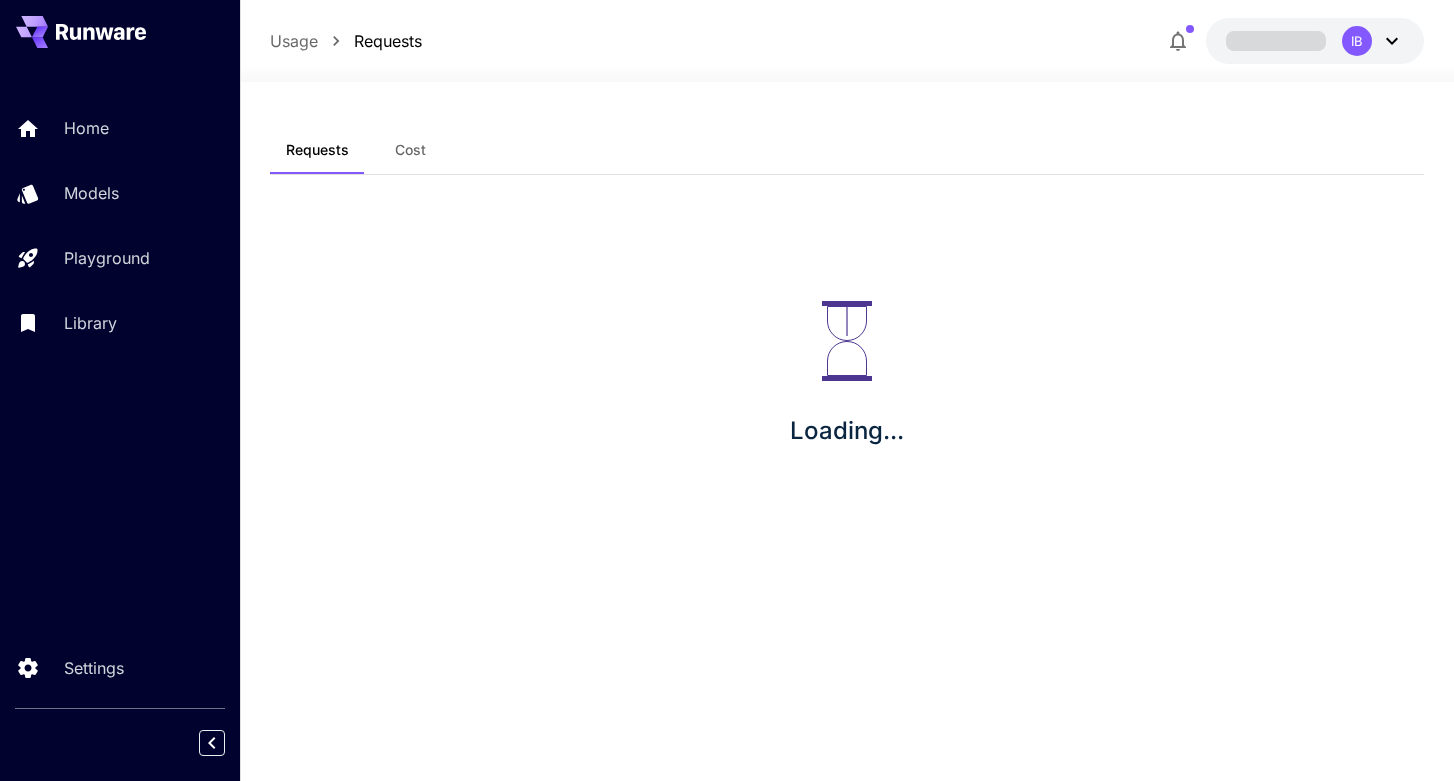 scroll, scrollTop: 0, scrollLeft: 0, axis: both 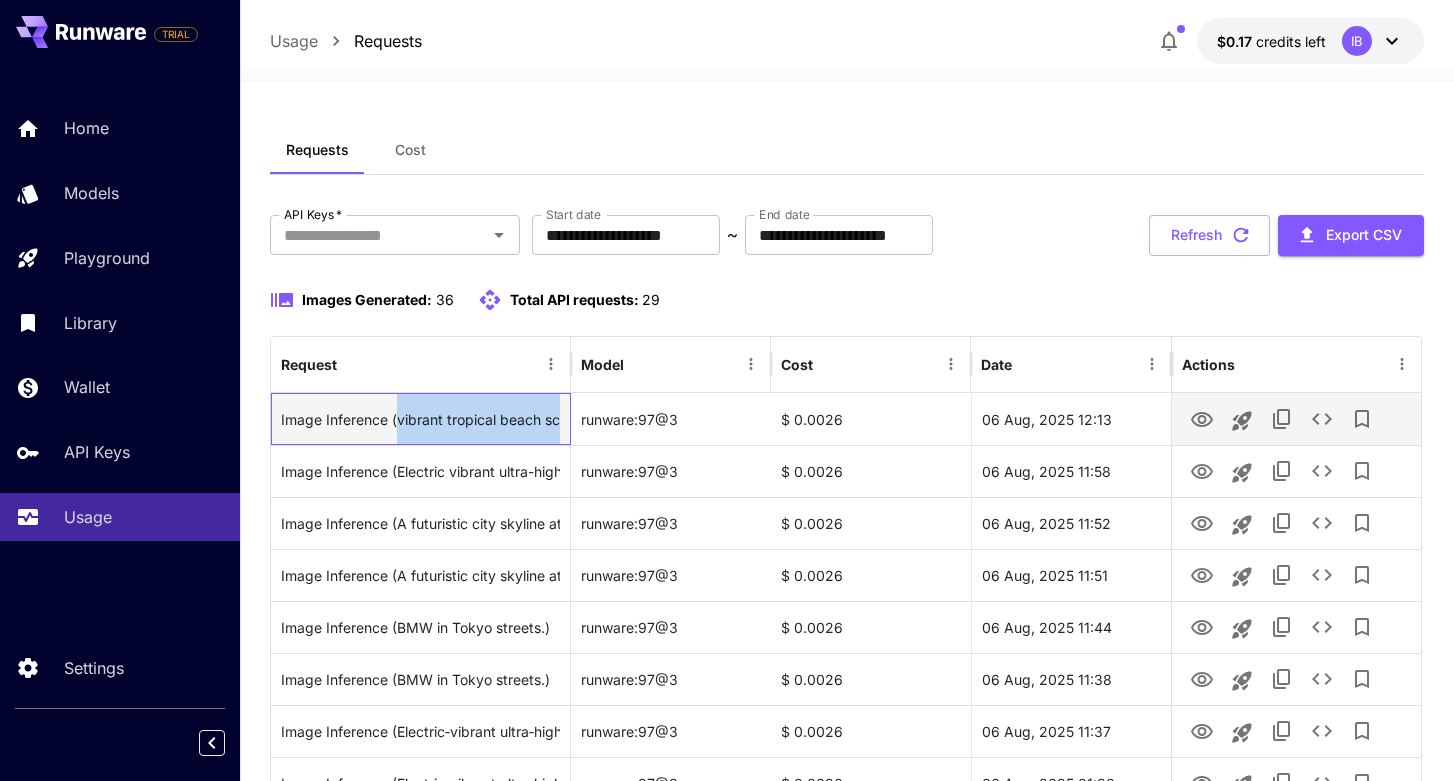 drag, startPoint x: 398, startPoint y: 419, endPoint x: 559, endPoint y: 419, distance: 161 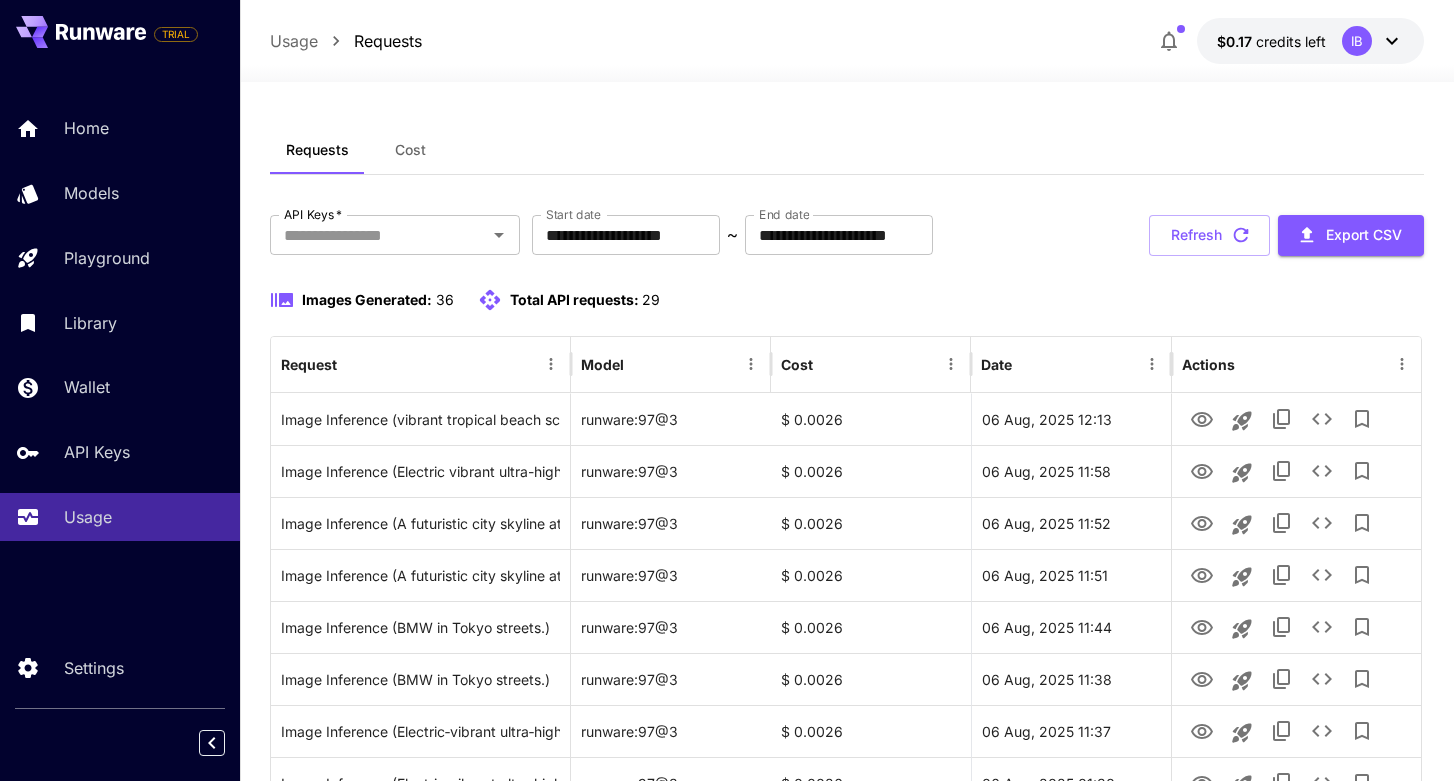 click on "Images Generated: 36 Total API requests: 29" at bounding box center [846, 300] 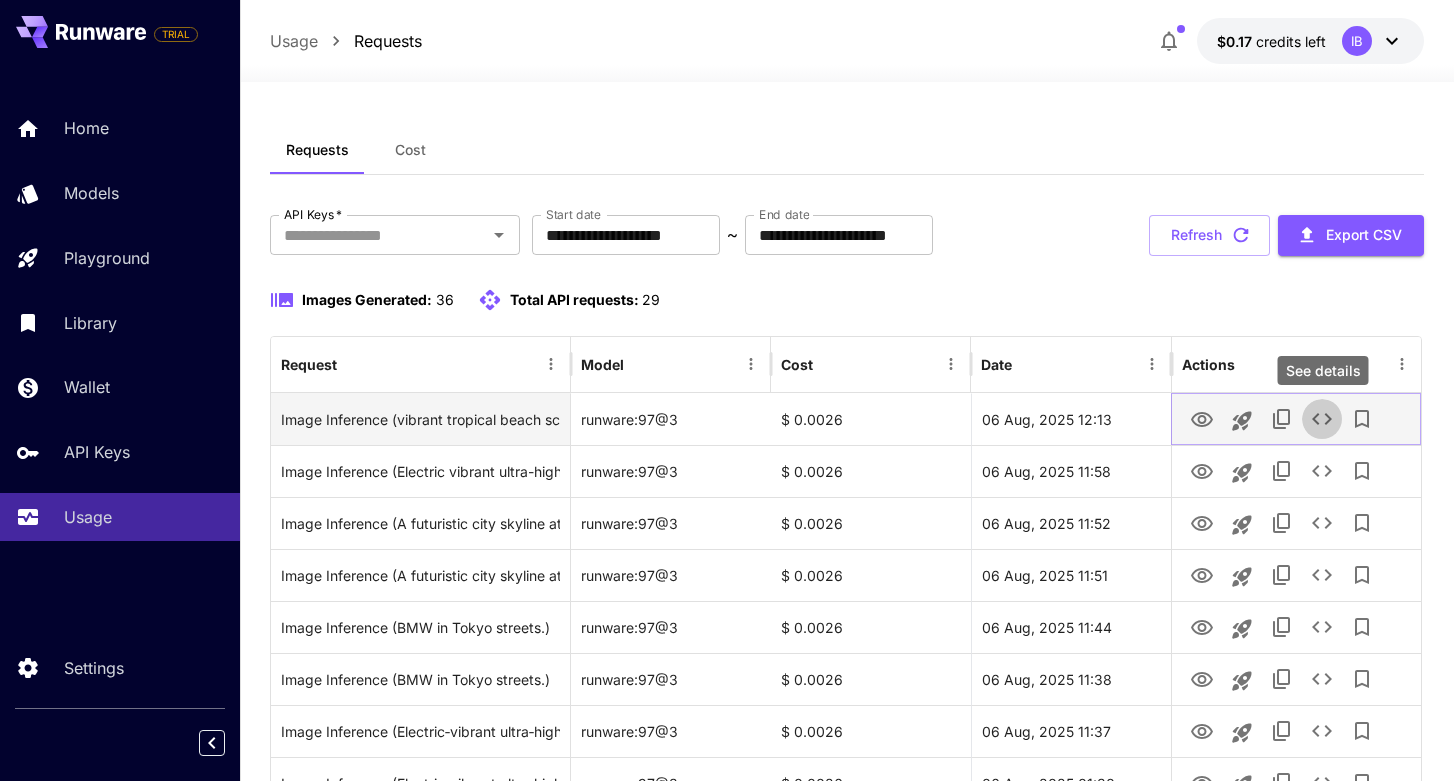 click at bounding box center (1322, 419) 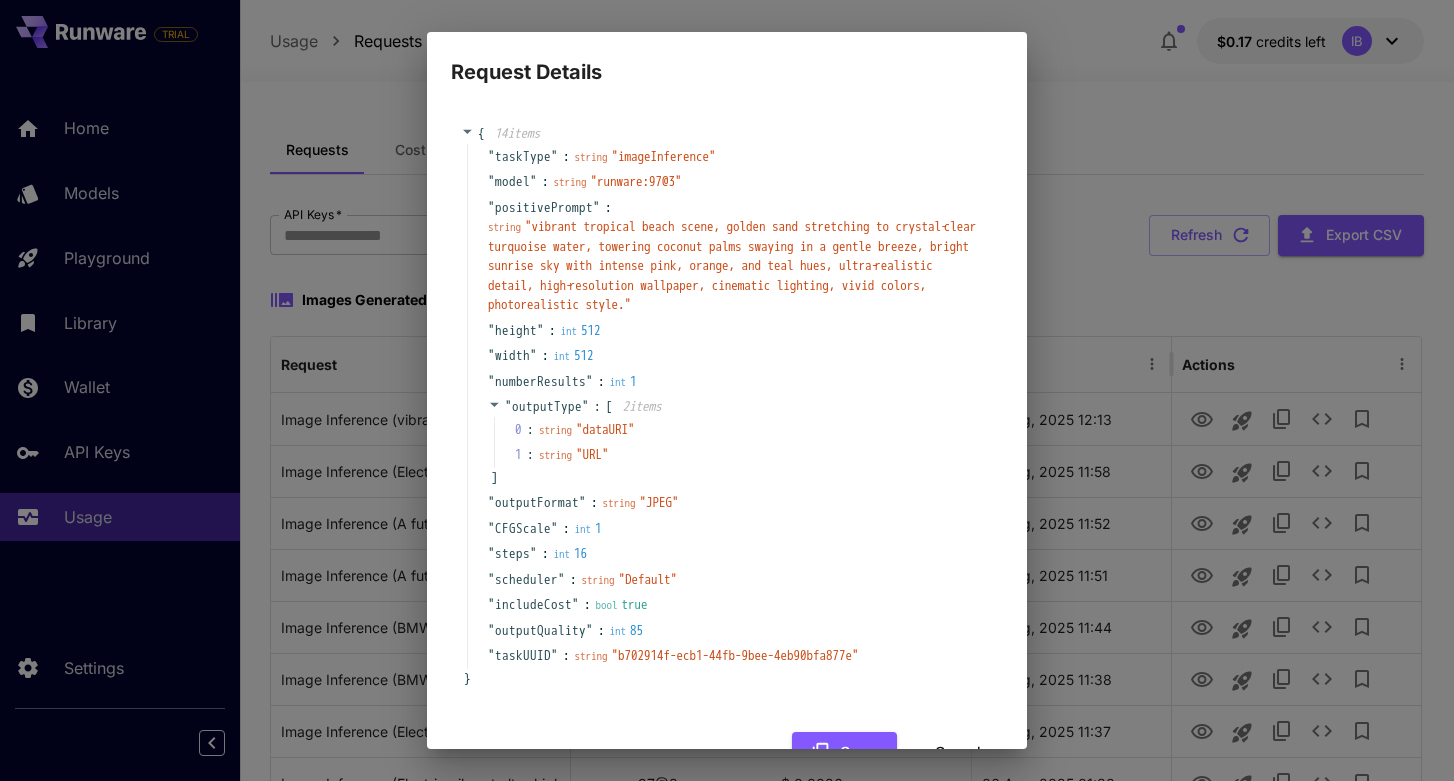 click on "Request Details { 14  item s " taskType " : string " imageInference " " model " : string " runware:97@3 " " positivePrompt " : string " vibrant tropical beach scene, golden sand stretching to crystal‑clear turquoise water, towering coconut palms swaying in a gentle breeze, bright sunrise sky with intense pink, orange, and teal hues, ultra‑realistic detail, high‑resolution wallpaper, cinematic lighting, vivid colors, photorealistic style. " " height " : int 512 " width " : int 512 " numberResults " : int 1 " outputType " : [ 2  item s 0 : string " dataURI " 1 : string " URL " ] " outputFormat " : string " JPEG " " CFGScale " : int 1 " steps " : int 16 " scheduler " : string " Default " " includeCost " : bool true " outputQuality " : int 85 " taskUUID " : string " [UUID] " } Copy Cancel" at bounding box center [727, 390] 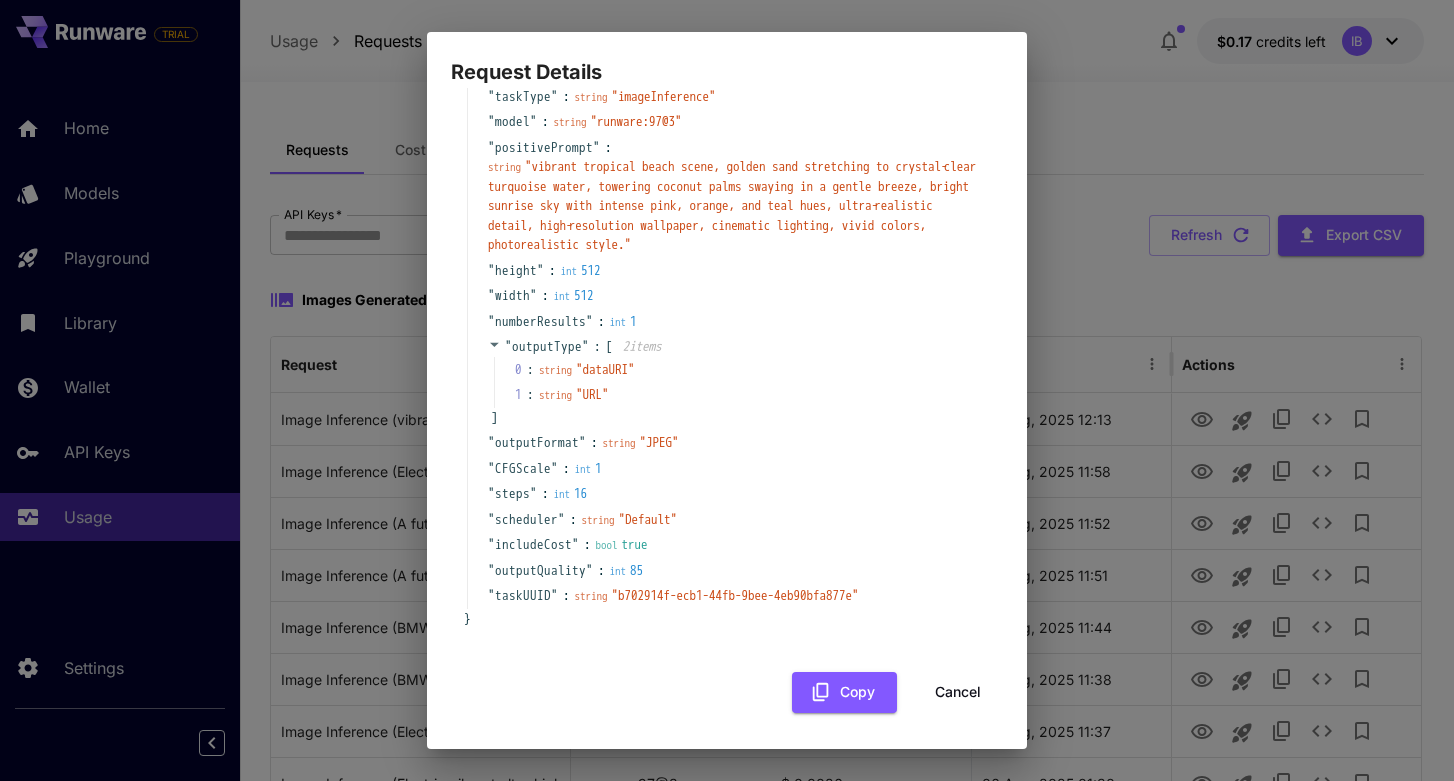 click on "Cancel" at bounding box center [958, 692] 